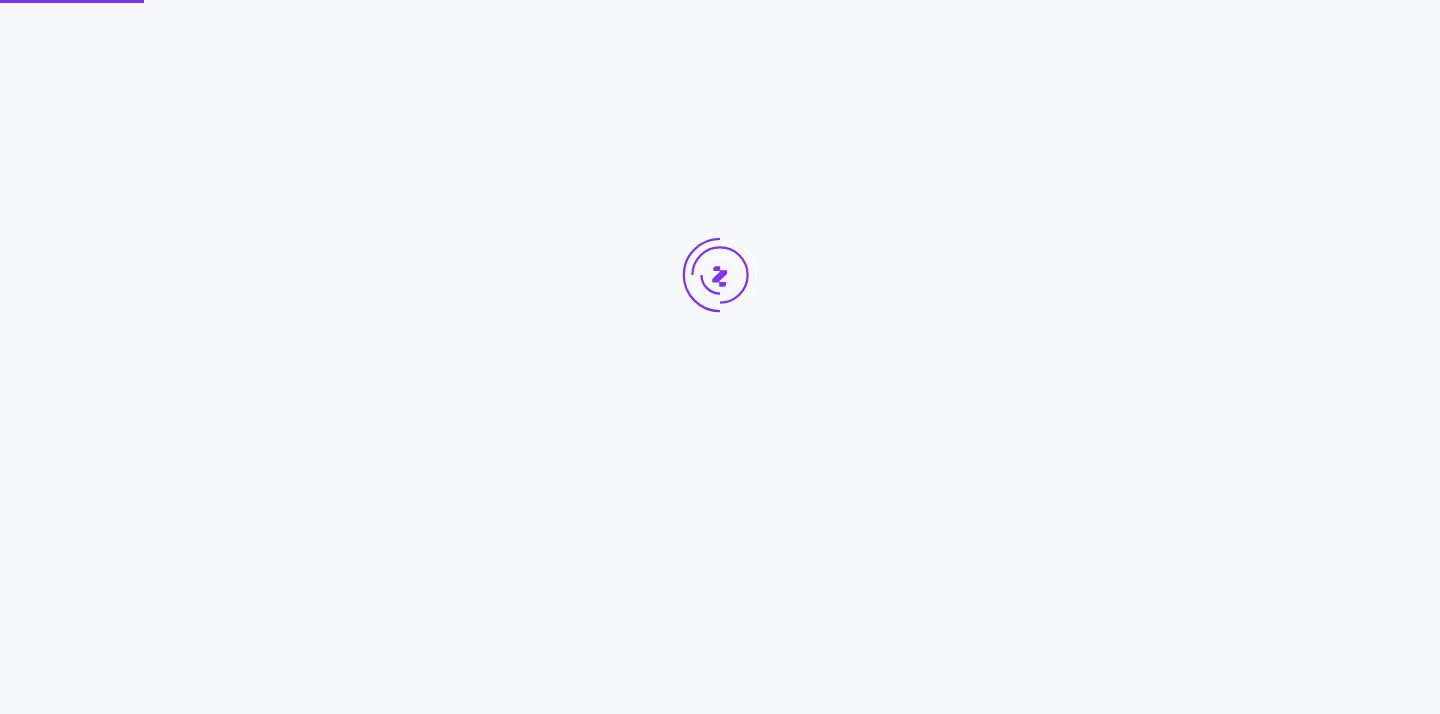 scroll, scrollTop: 0, scrollLeft: 0, axis: both 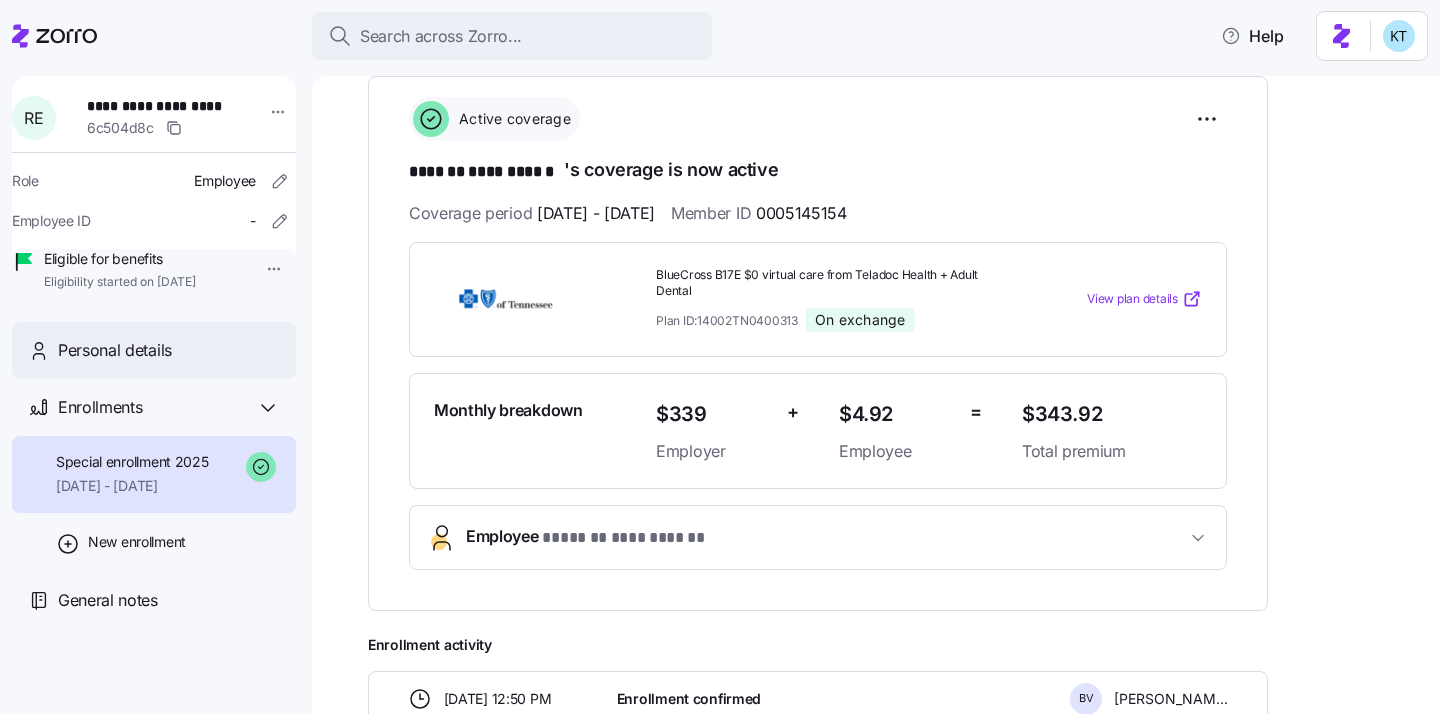click on "Personal details" at bounding box center [169, 350] 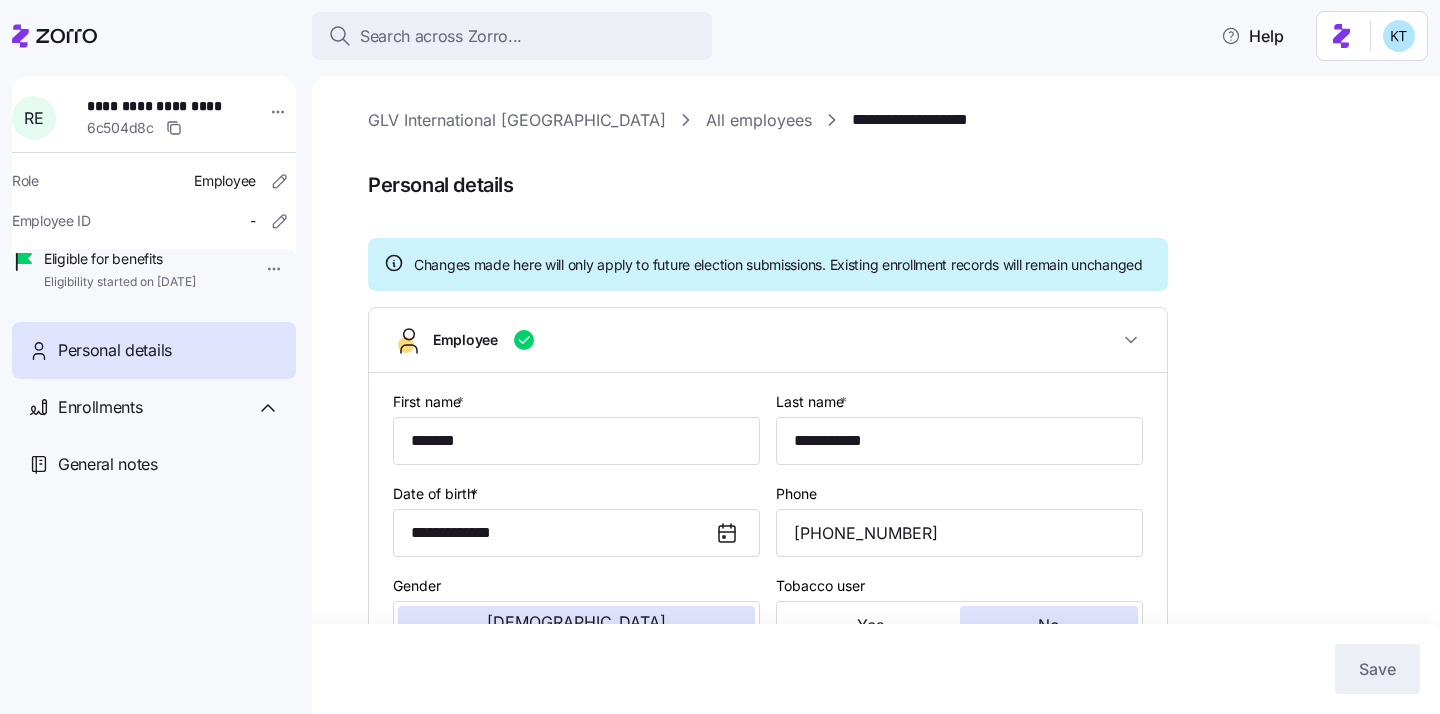 type on "All Employees" 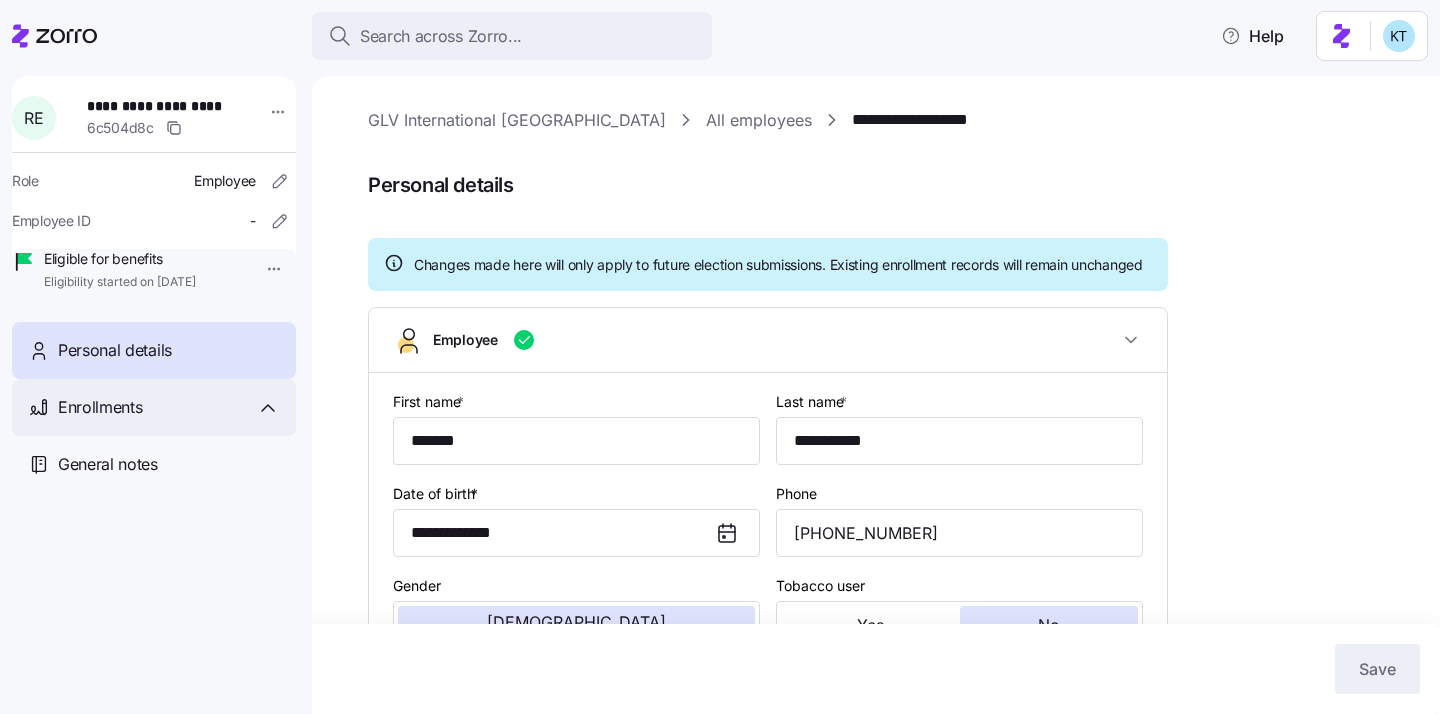 click on "Enrollments" at bounding box center (169, 407) 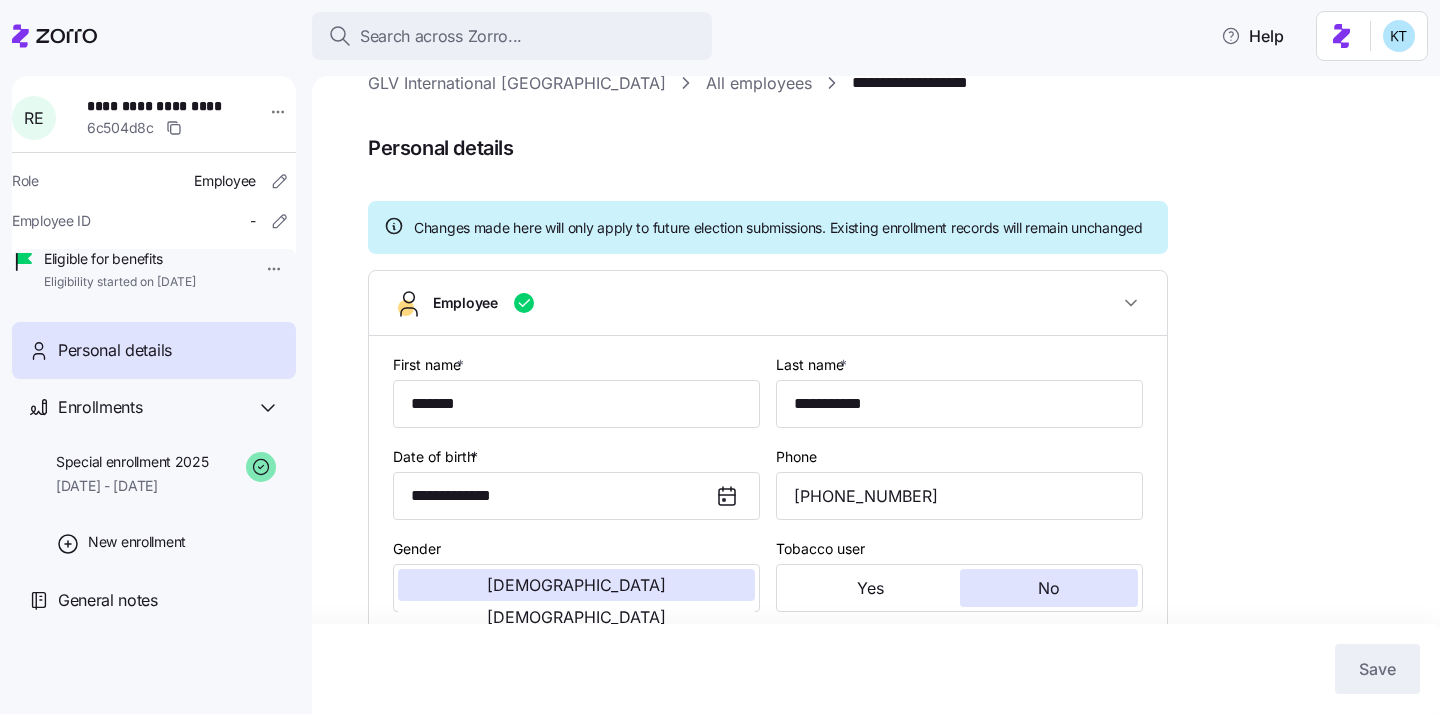 scroll, scrollTop: 0, scrollLeft: 0, axis: both 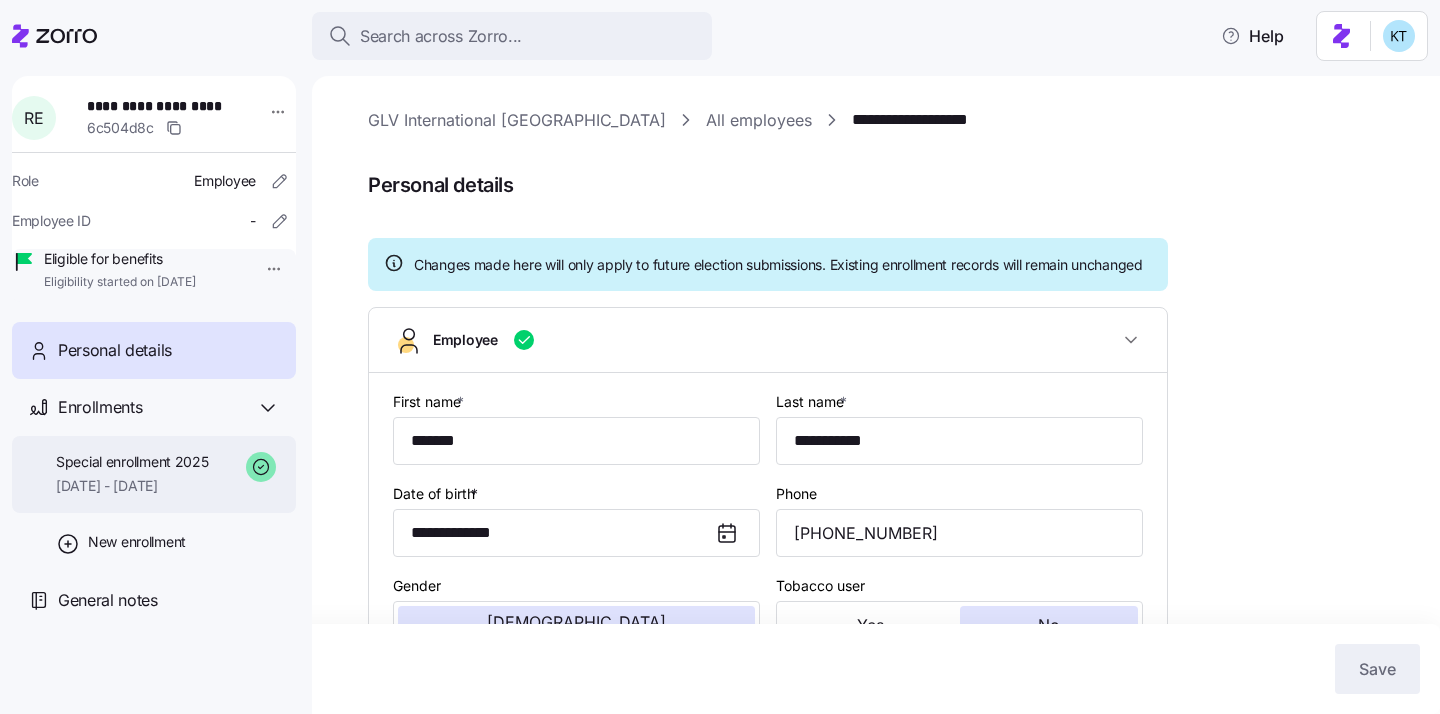 click on "Special enrollment 2025 [DATE] - [DATE]" at bounding box center (154, 474) 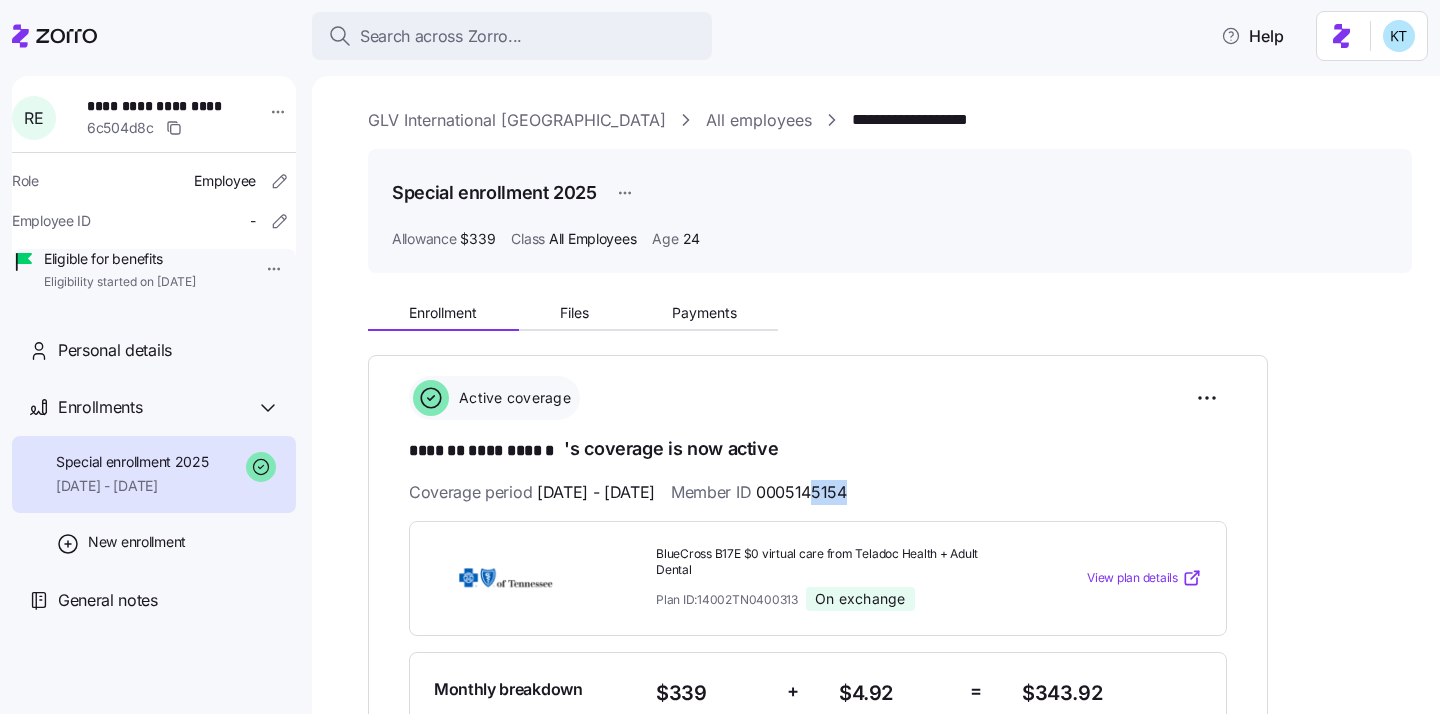 drag, startPoint x: 908, startPoint y: 498, endPoint x: 872, endPoint y: 497, distance: 36.013885 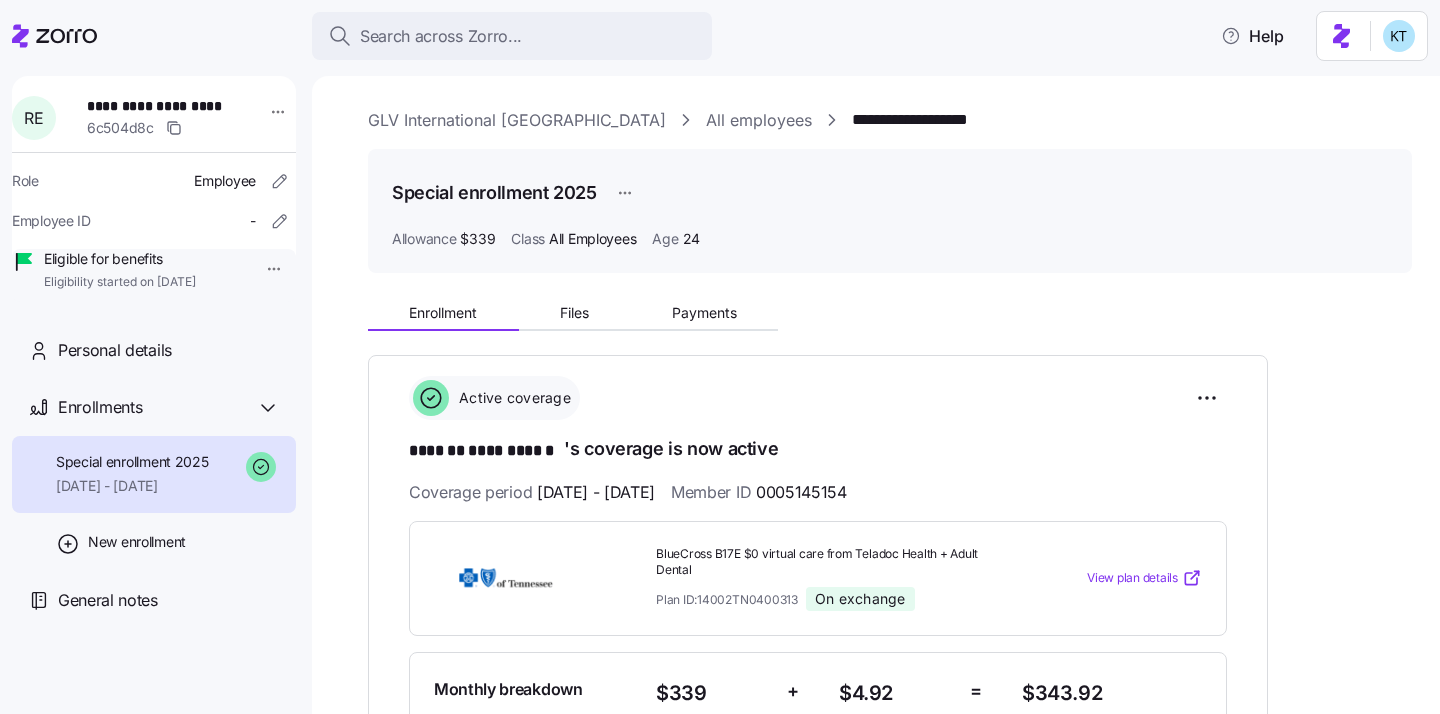 click on "**********" at bounding box center [818, 612] 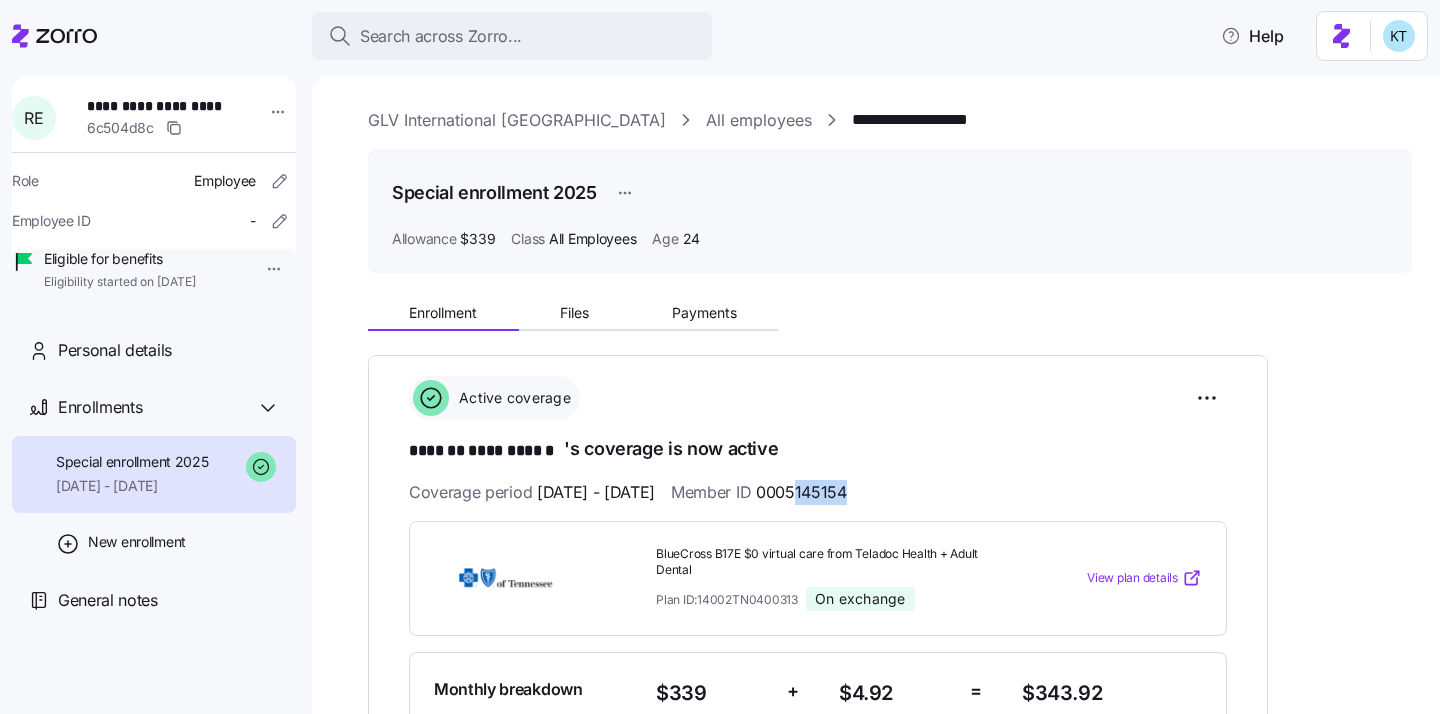 drag, startPoint x: 851, startPoint y: 493, endPoint x: 921, endPoint y: 495, distance: 70.028564 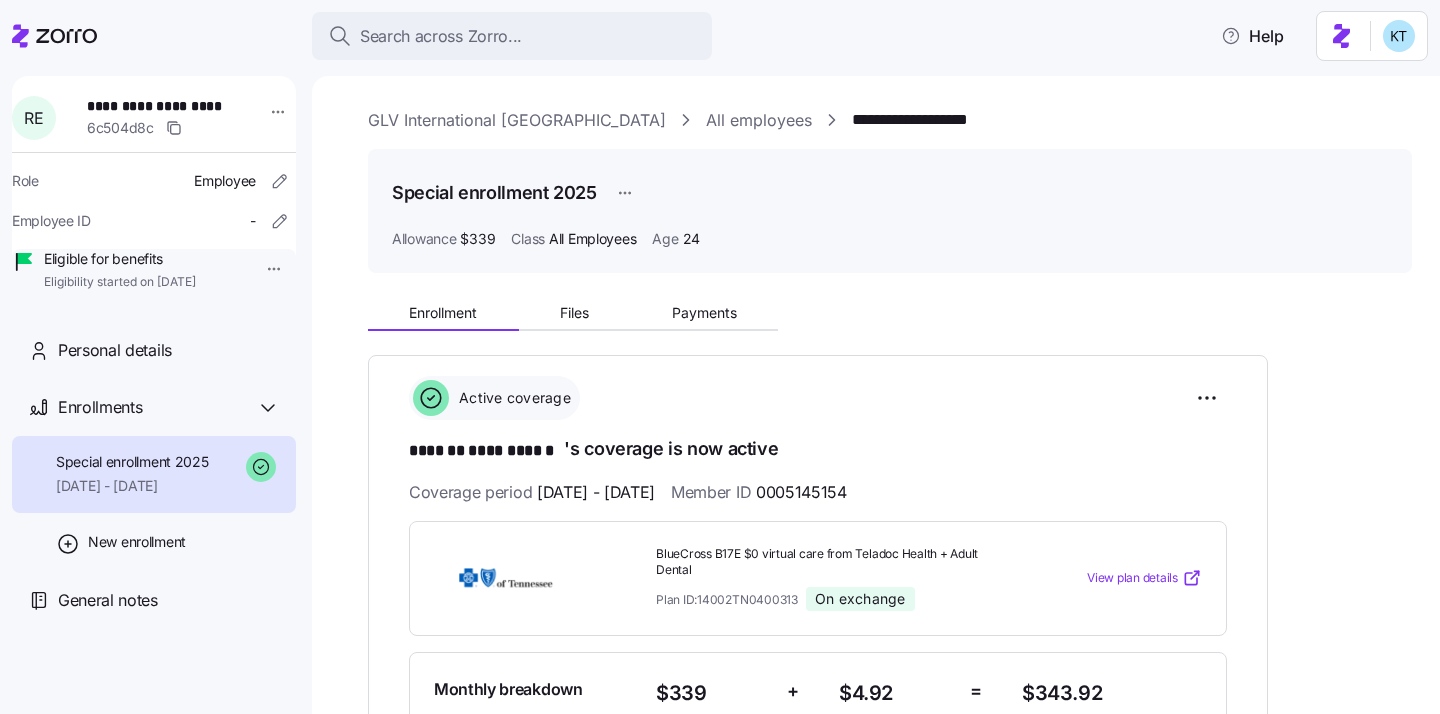 click on "Coverage period   [DATE] - [DATE] Member ID   0005145154" at bounding box center [818, 492] 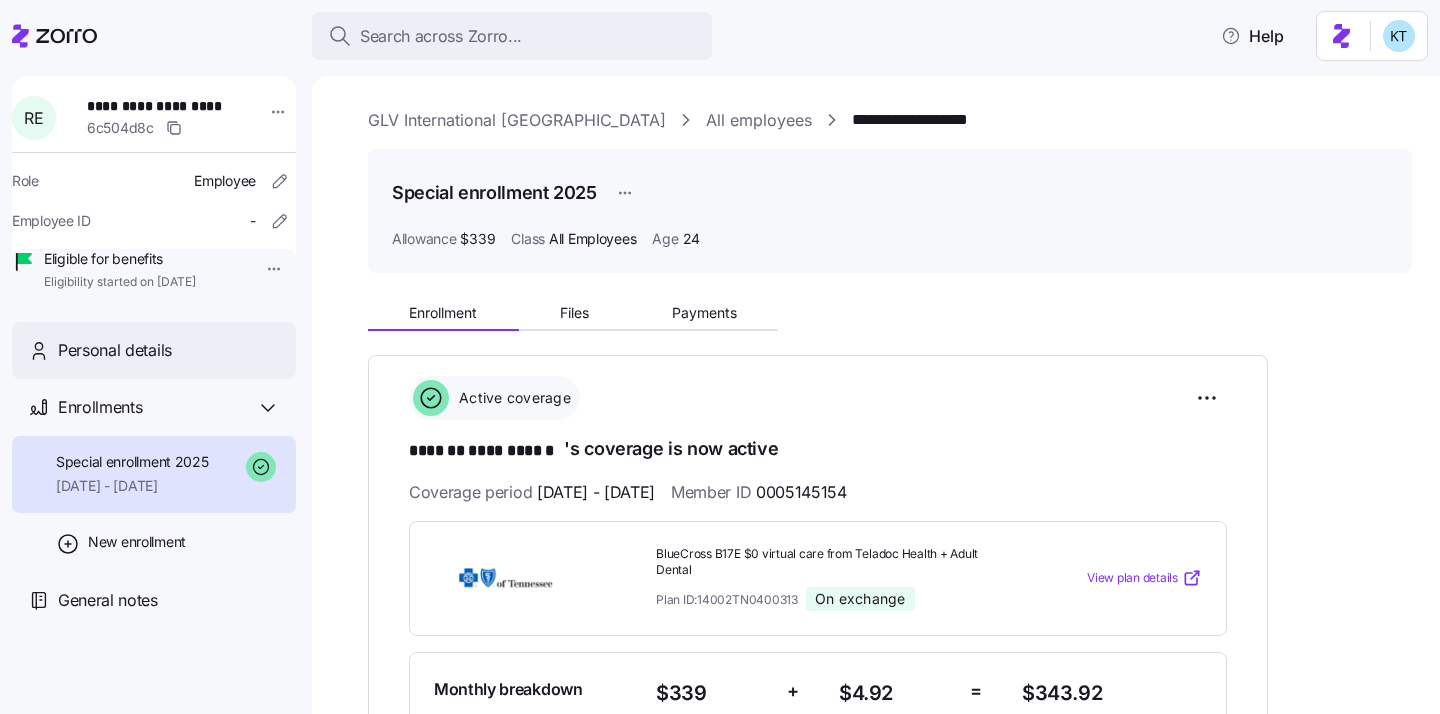 click on "Personal details" at bounding box center (169, 350) 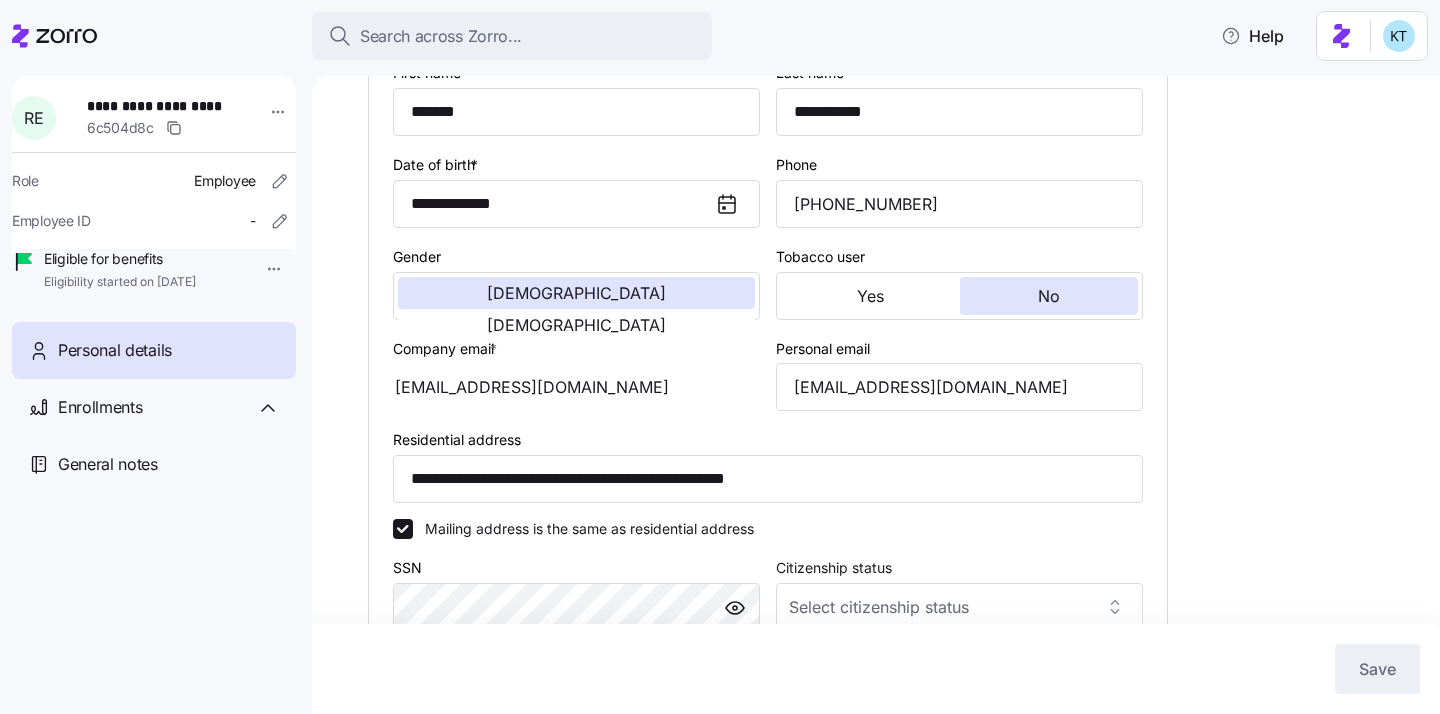 scroll, scrollTop: 465, scrollLeft: 0, axis: vertical 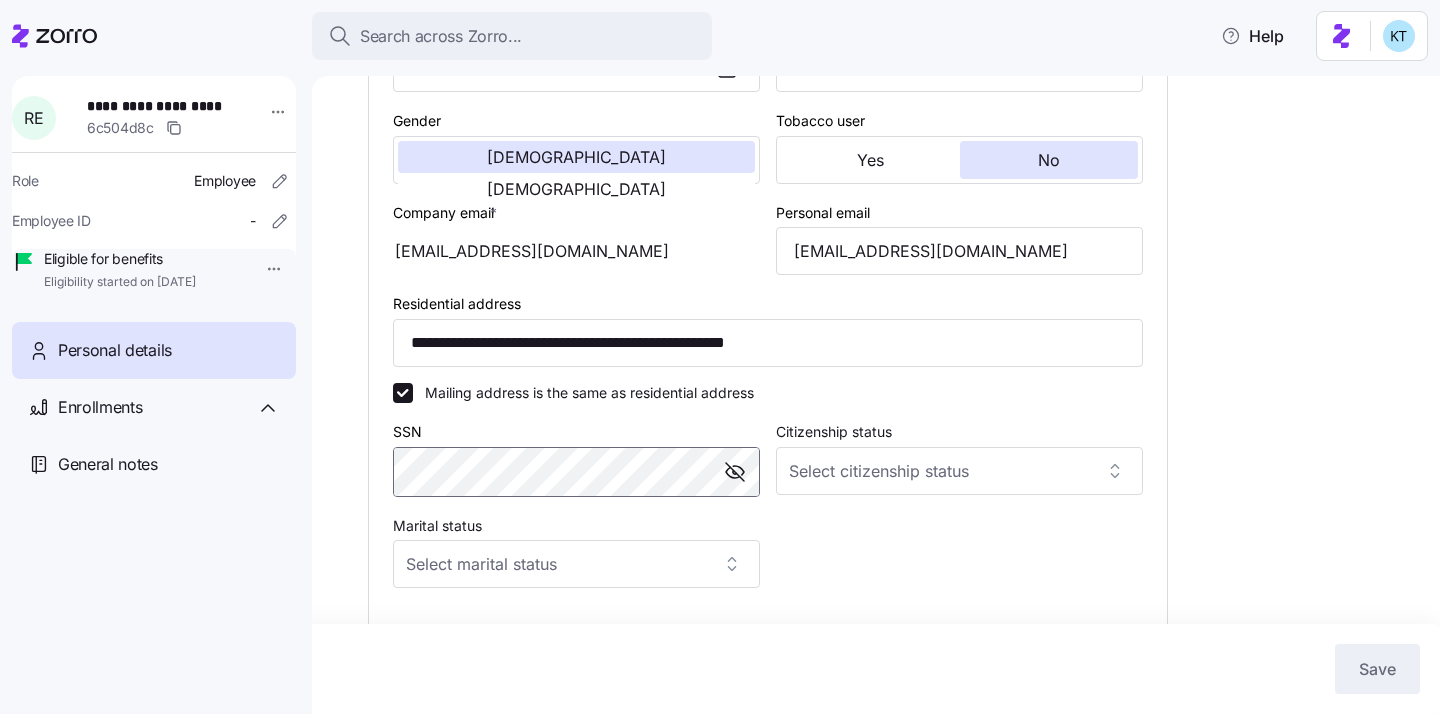 click on "**********" at bounding box center [876, 395] 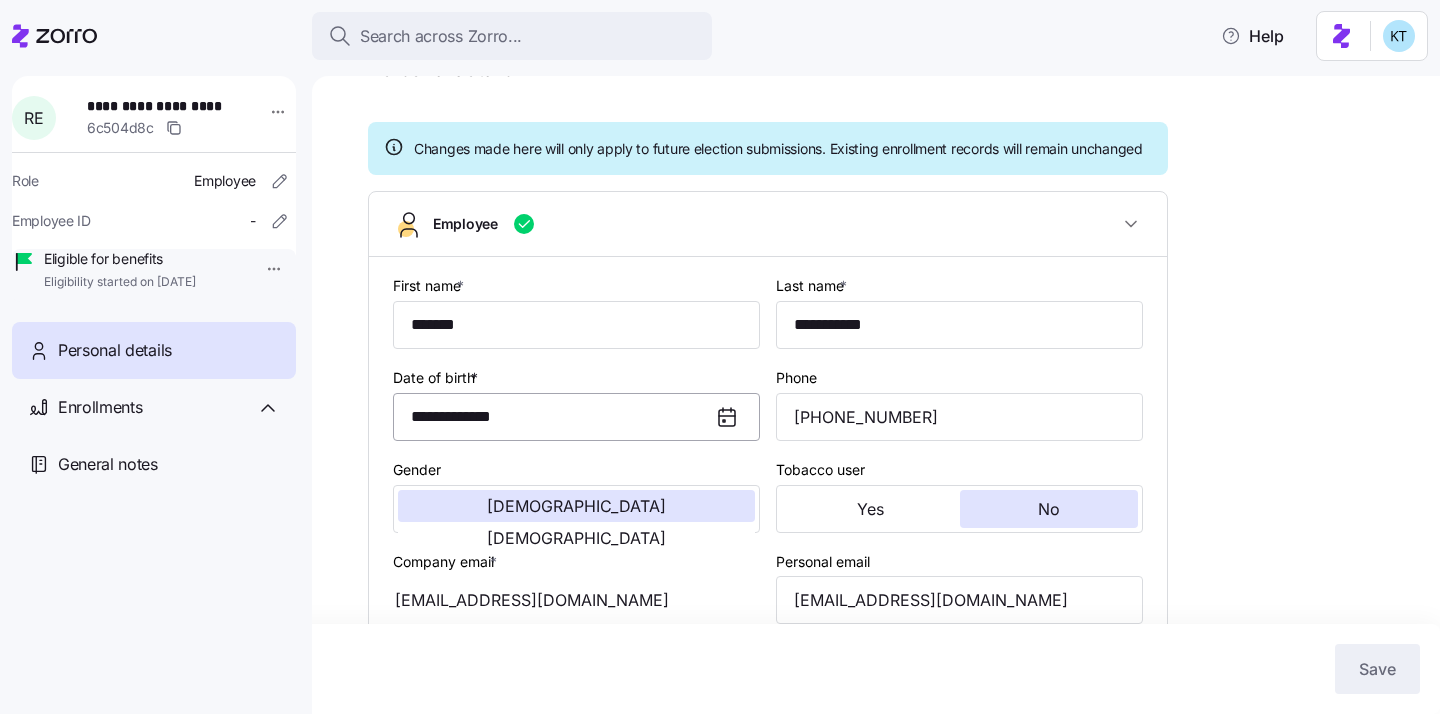 scroll, scrollTop: 123, scrollLeft: 0, axis: vertical 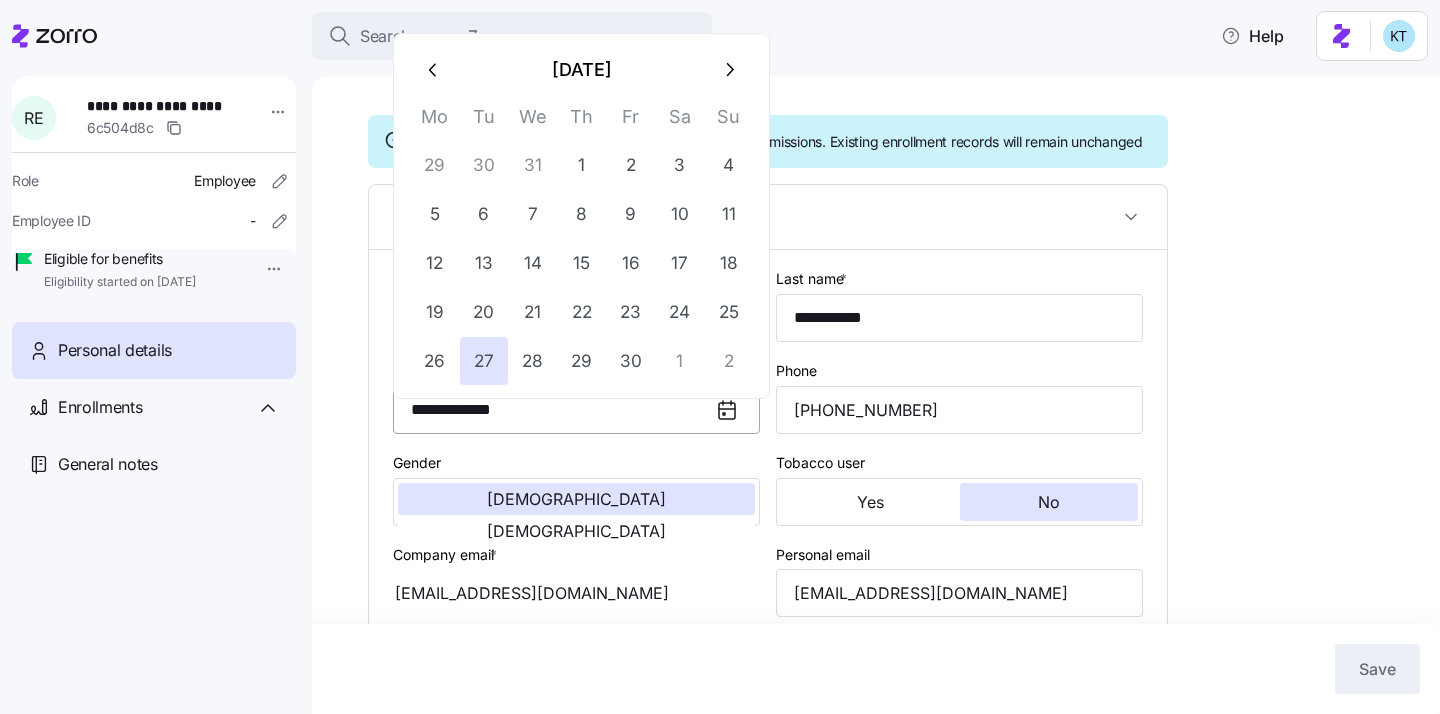drag, startPoint x: 524, startPoint y: 431, endPoint x: 412, endPoint y: 437, distance: 112.1606 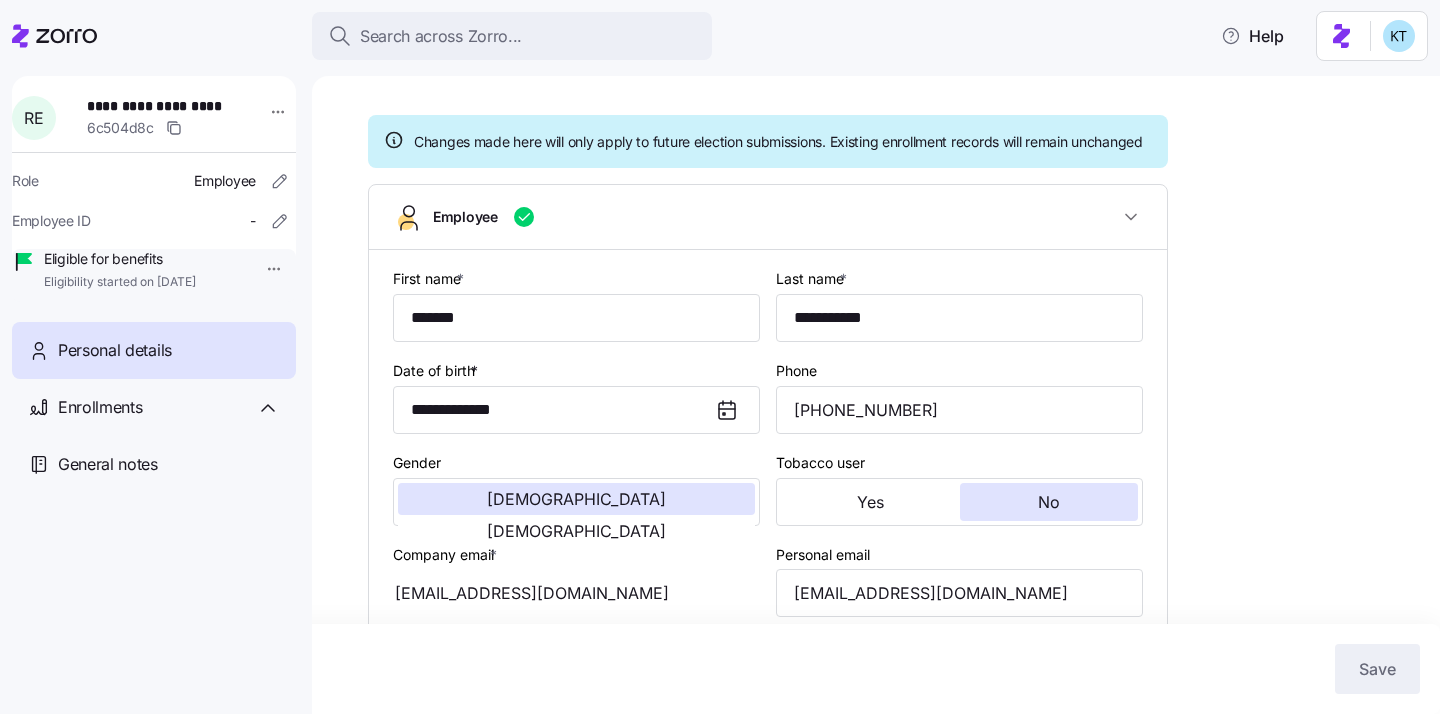 click on "**********" at bounding box center [890, 693] 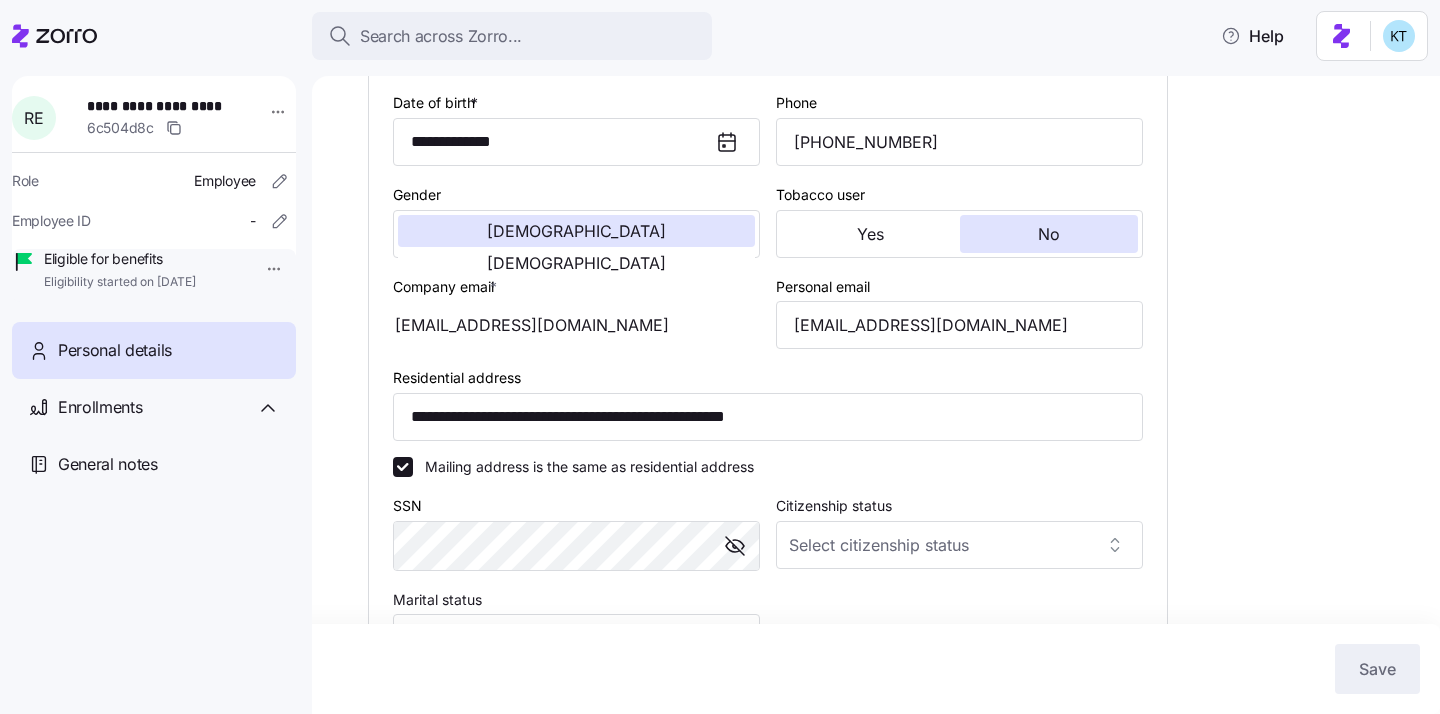 scroll, scrollTop: 0, scrollLeft: 0, axis: both 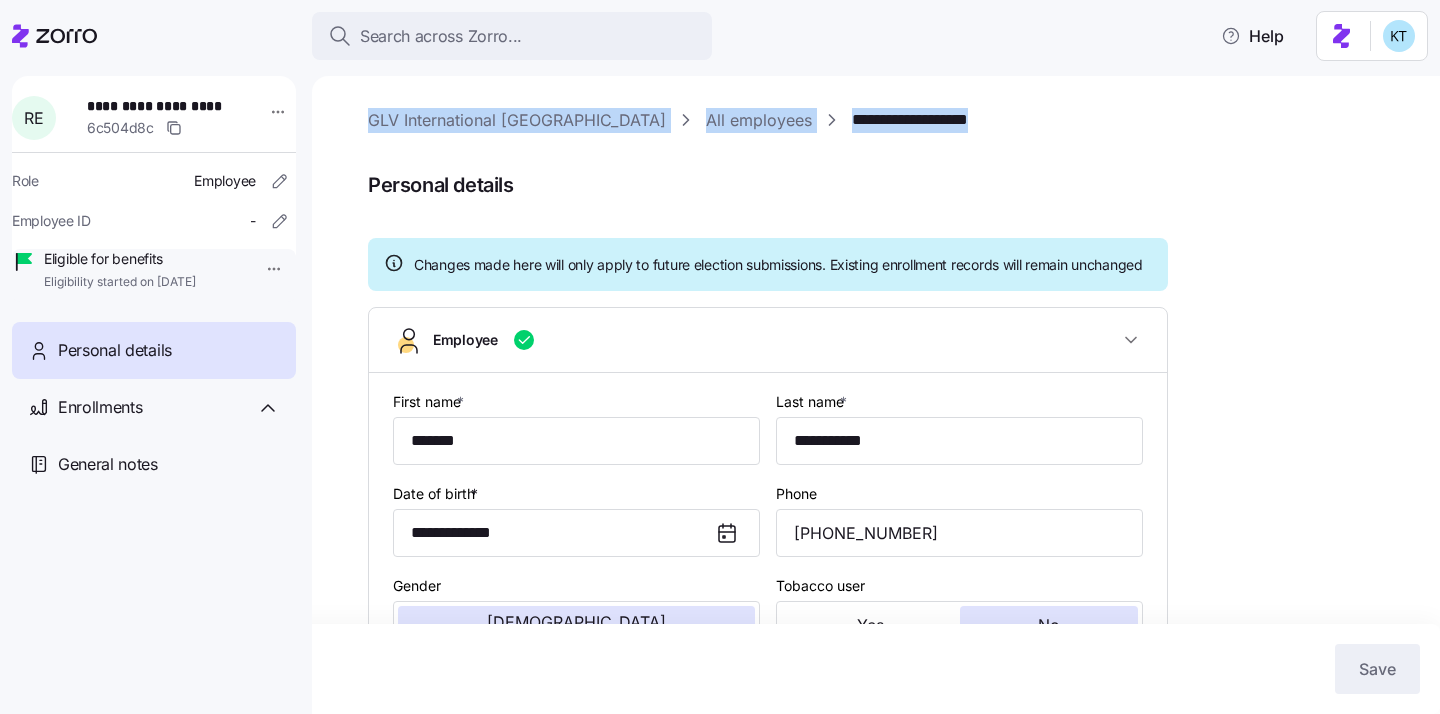 drag, startPoint x: 888, startPoint y: 119, endPoint x: 364, endPoint y: 124, distance: 524.02386 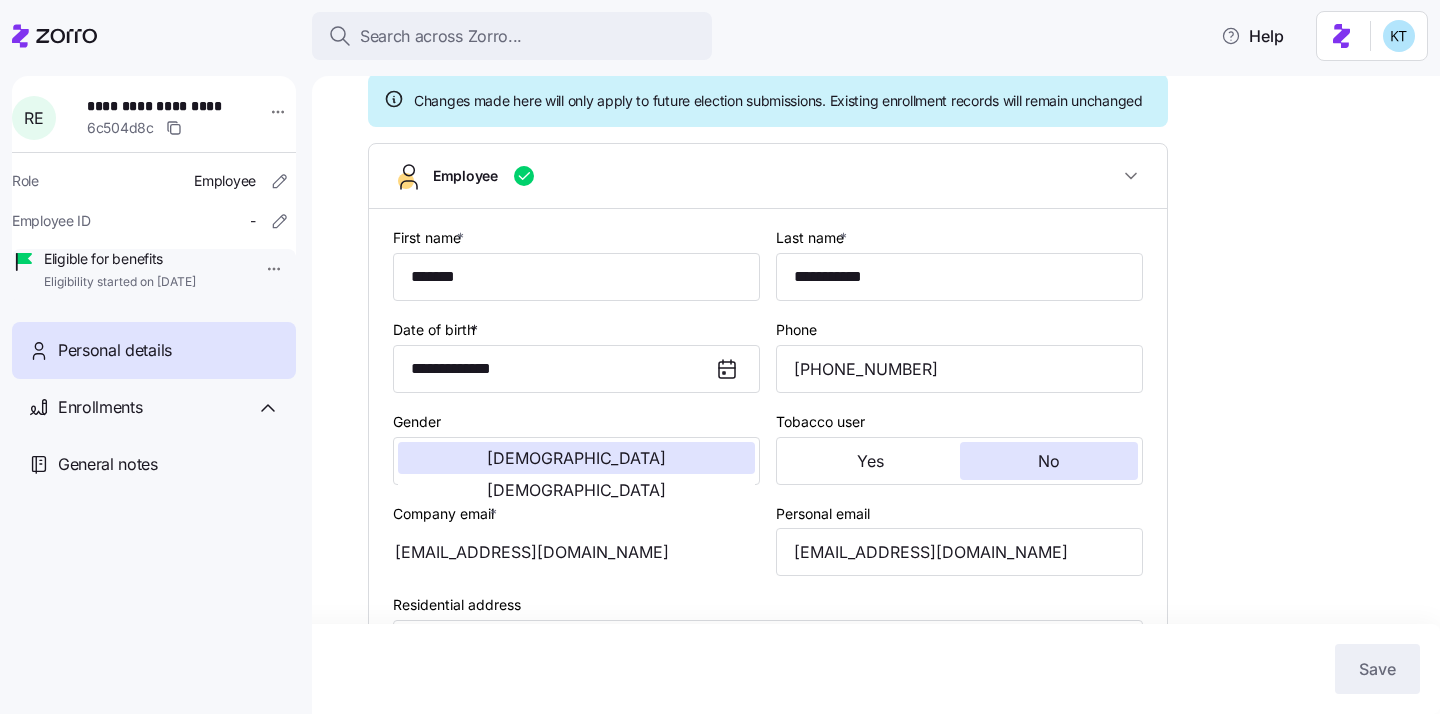 scroll, scrollTop: 182, scrollLeft: 0, axis: vertical 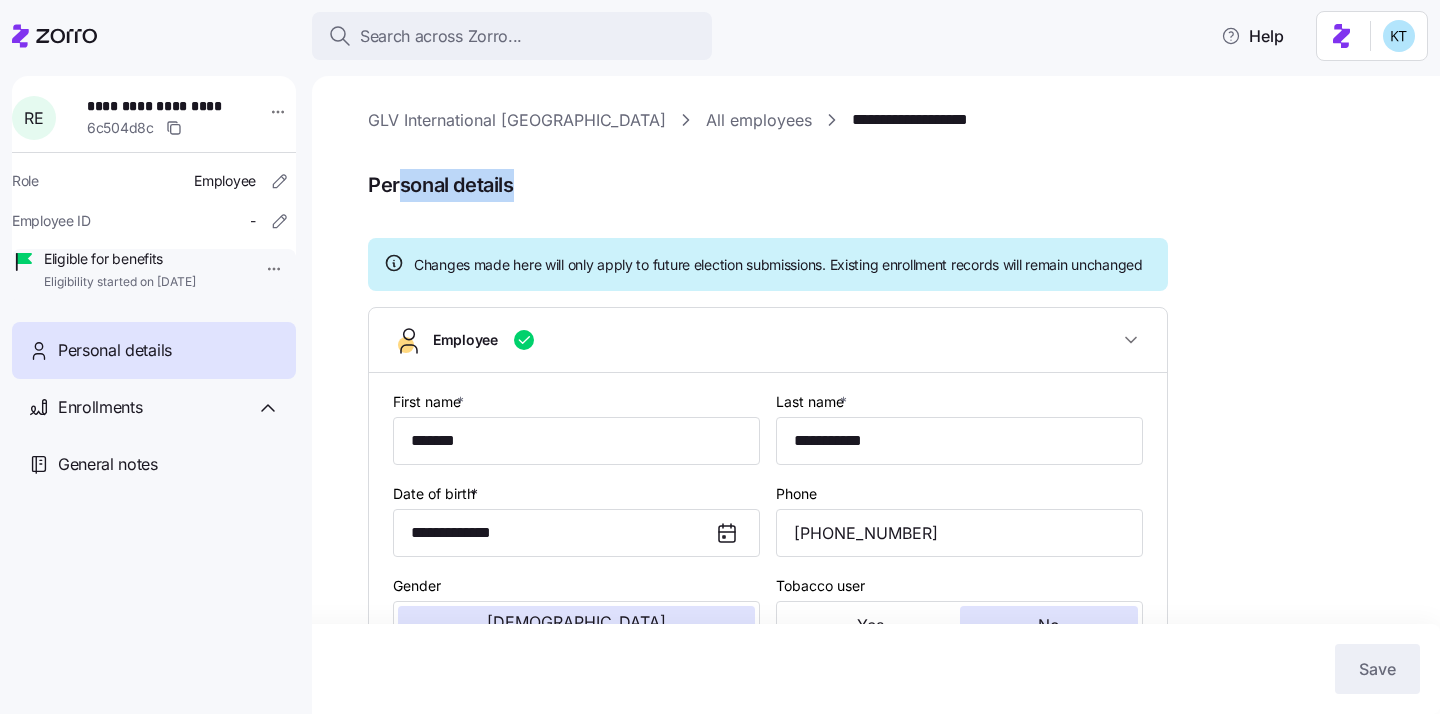 drag, startPoint x: 521, startPoint y: 190, endPoint x: 400, endPoint y: 190, distance: 121 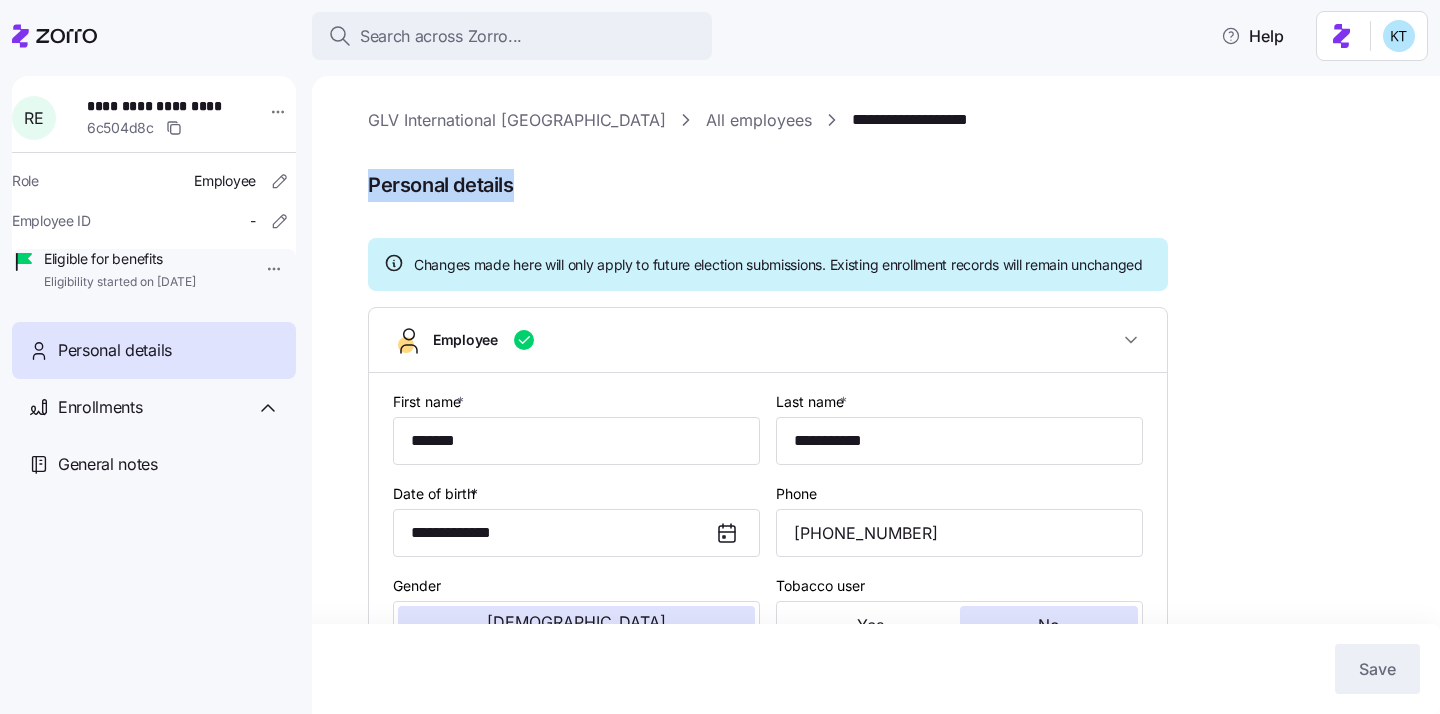 drag, startPoint x: 524, startPoint y: 190, endPoint x: 346, endPoint y: 187, distance: 178.02528 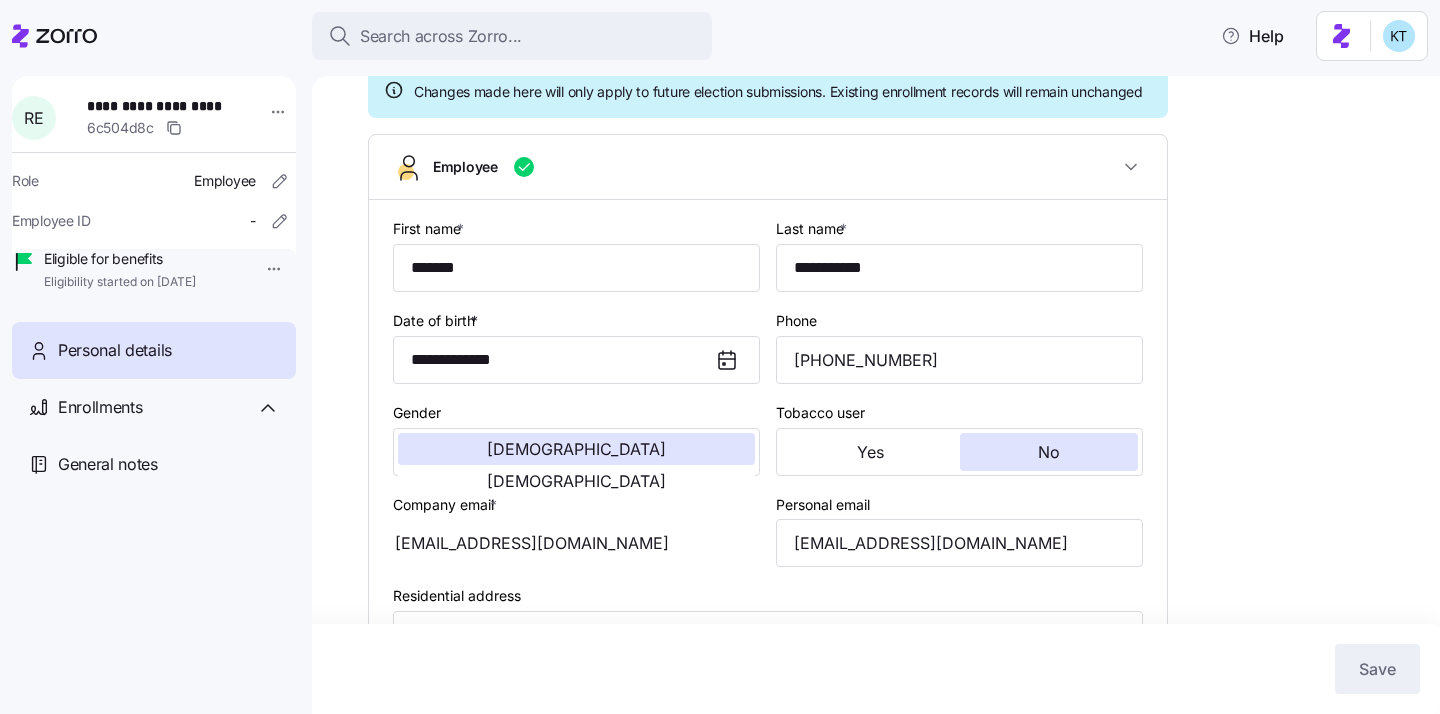 scroll, scrollTop: 296, scrollLeft: 0, axis: vertical 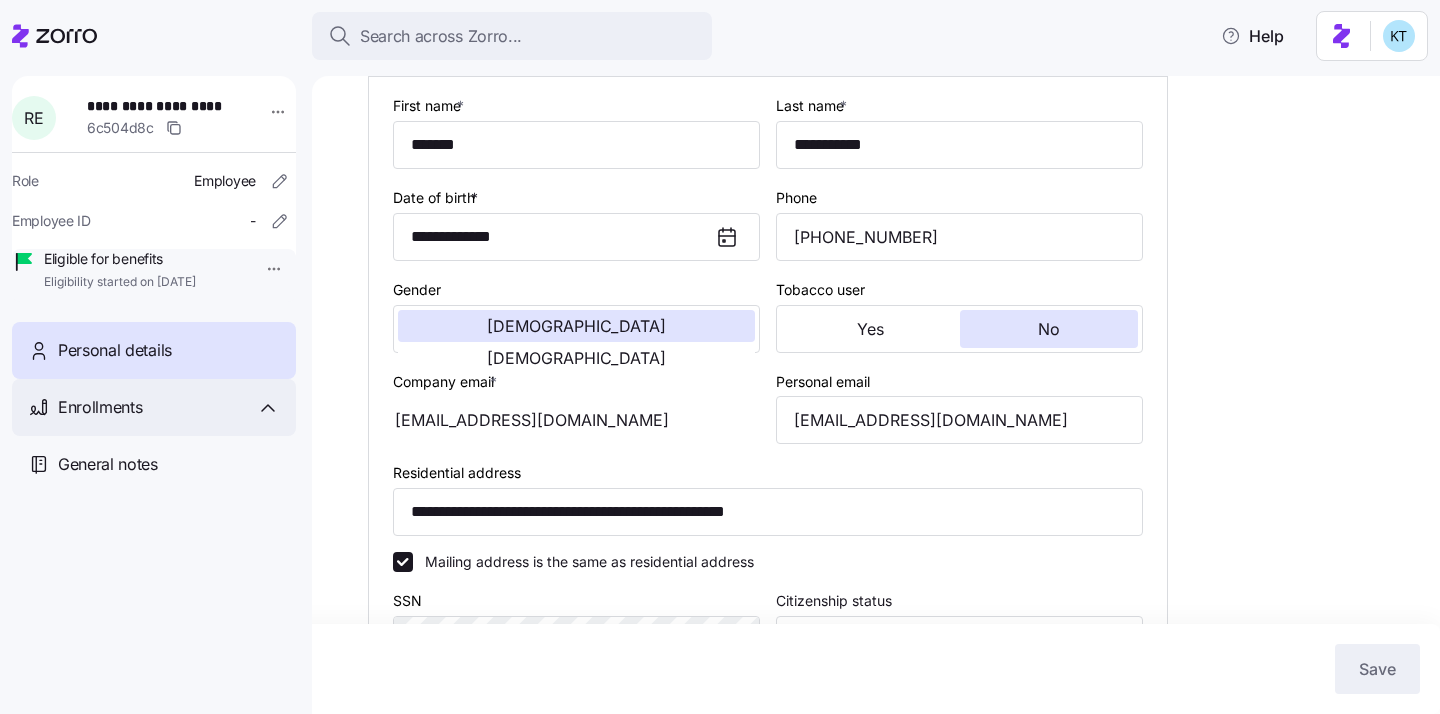 click on "Enrollments" at bounding box center [100, 407] 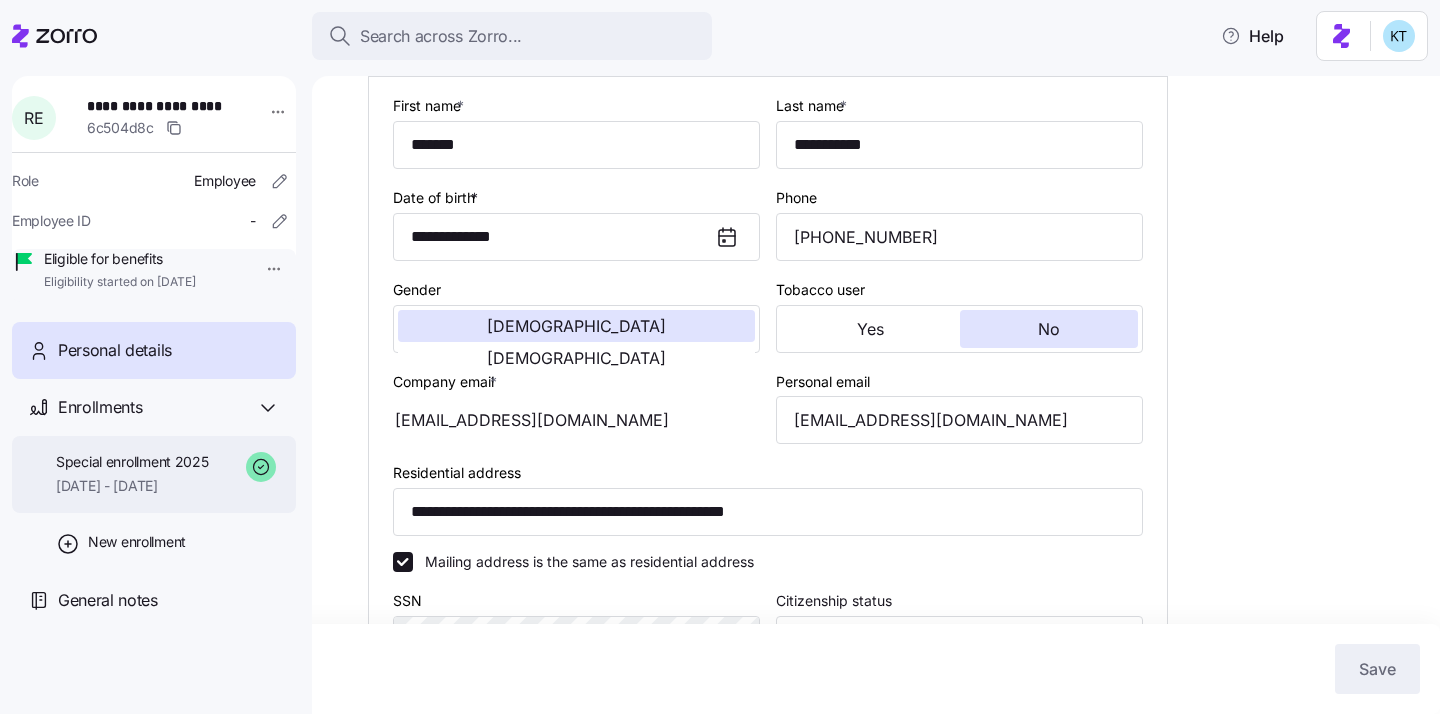 click on "[DATE] - [DATE]" at bounding box center [132, 486] 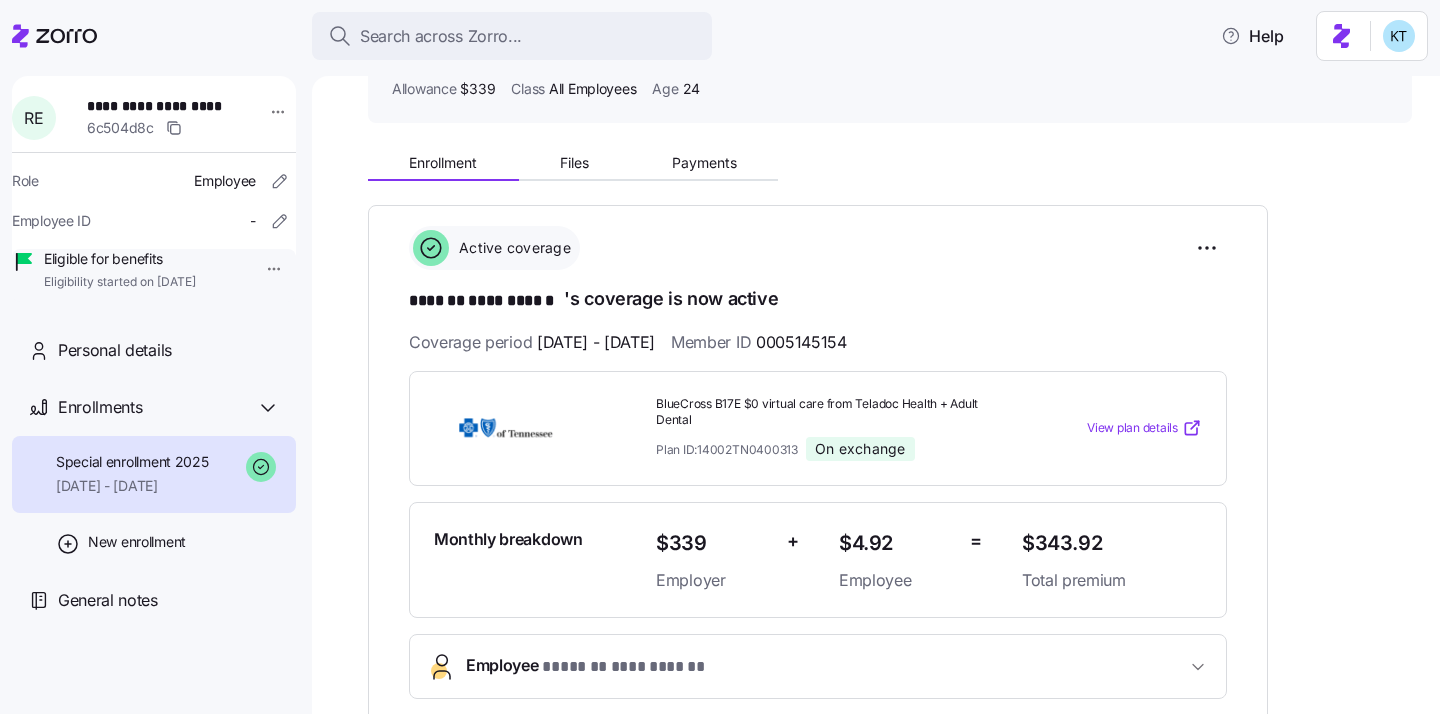 scroll, scrollTop: 0, scrollLeft: 0, axis: both 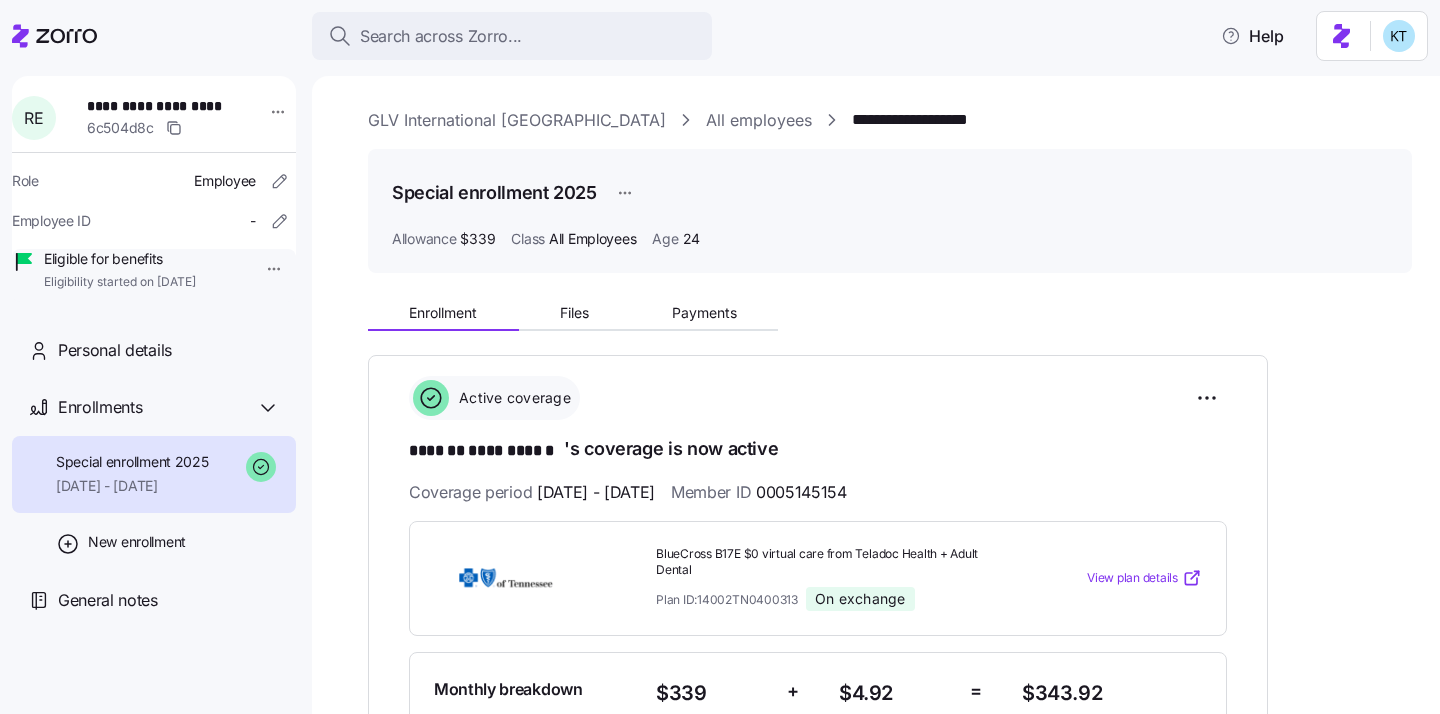 click on "0005145154" at bounding box center (801, 492) 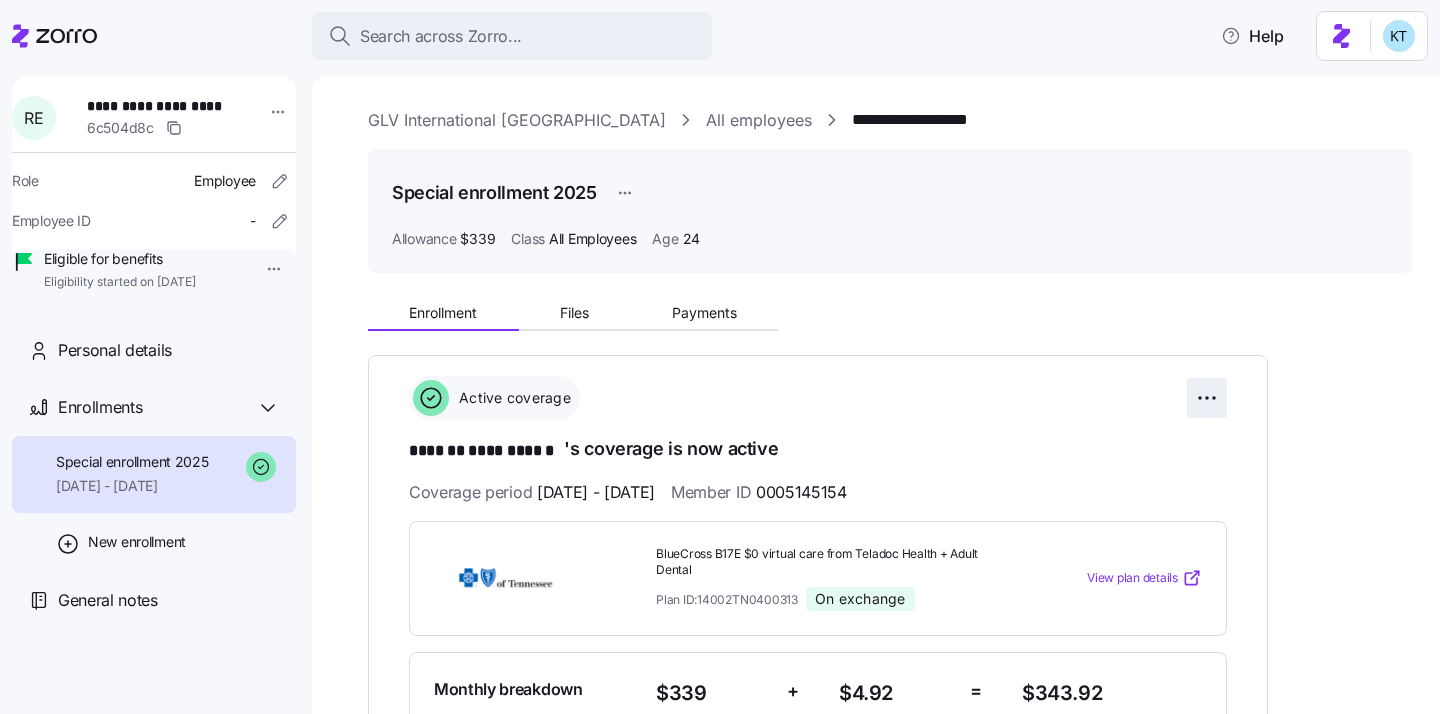 click on "**********" at bounding box center [720, 351] 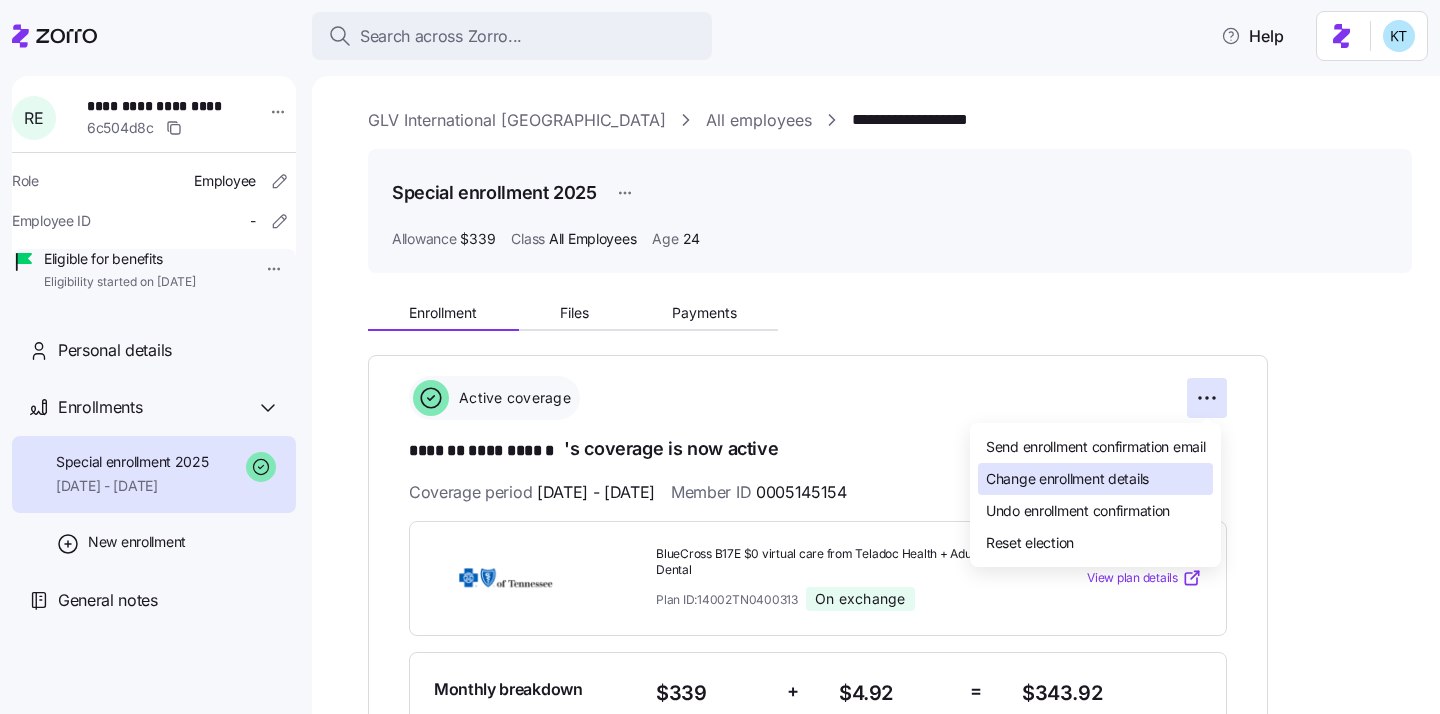 click on "Change enrollment details" at bounding box center [1095, 479] 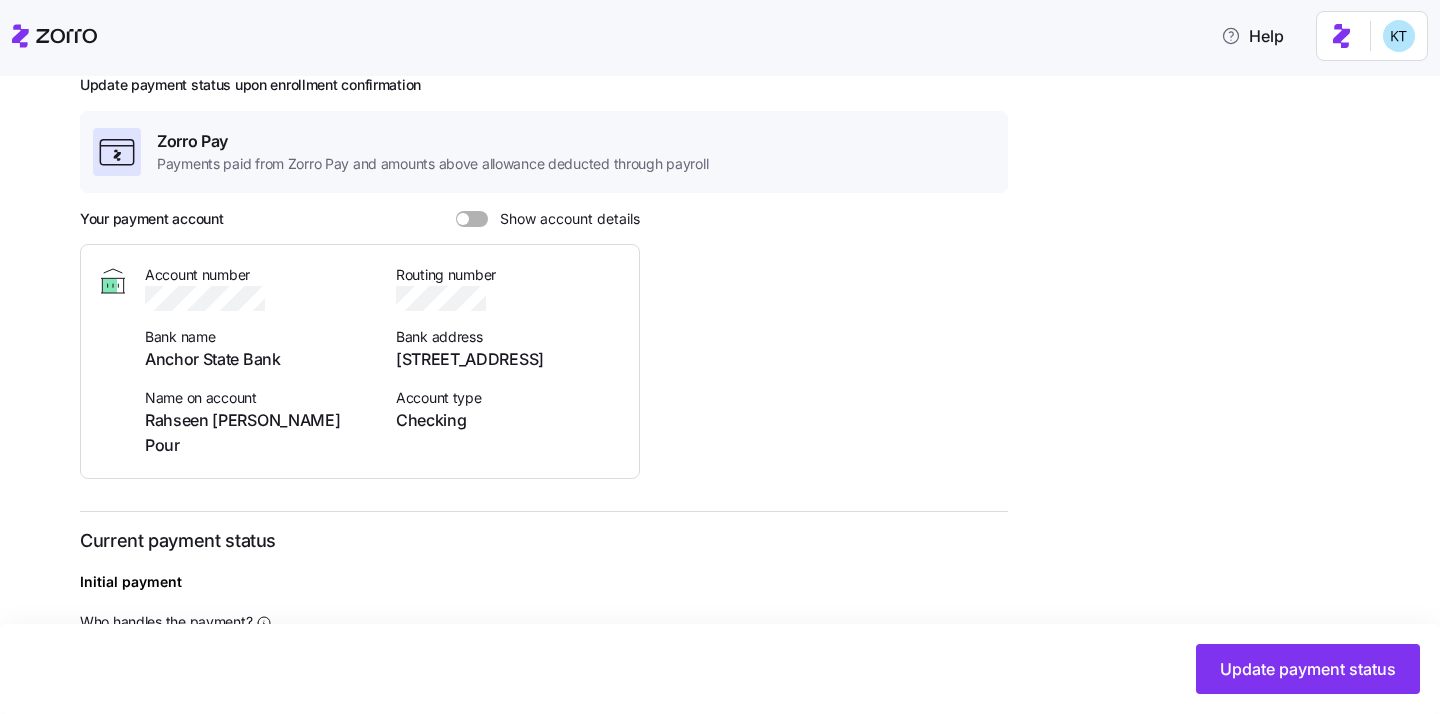 scroll, scrollTop: 0, scrollLeft: 0, axis: both 